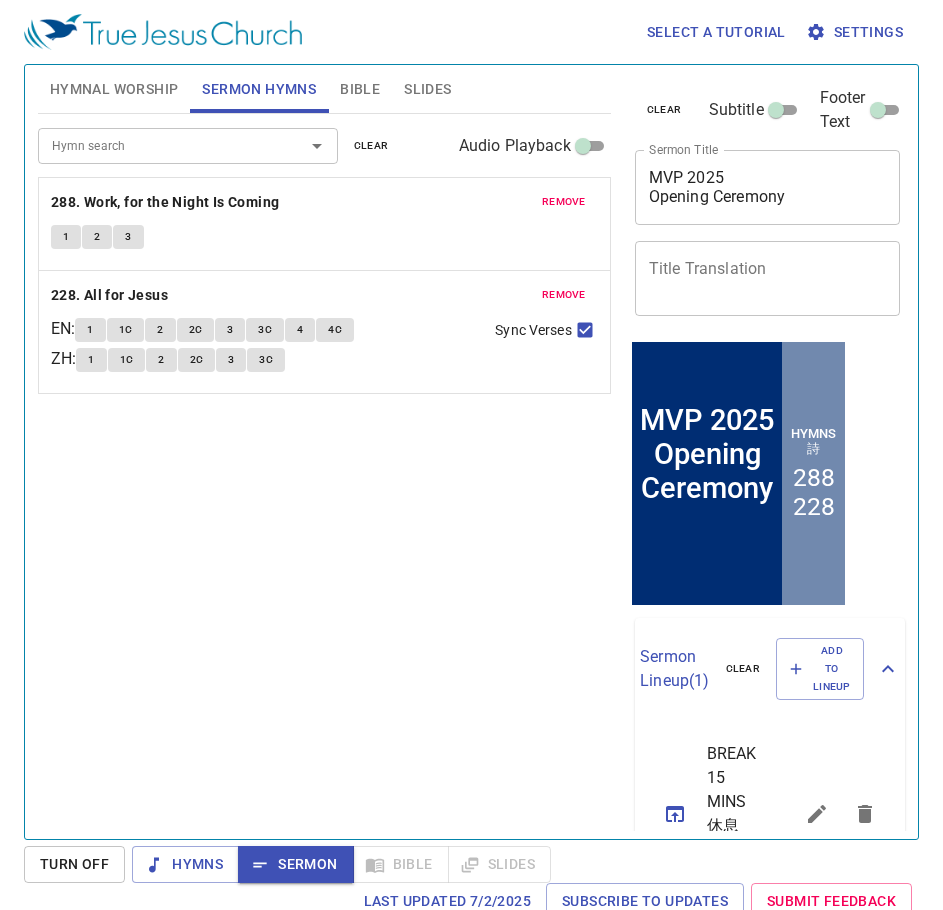 scroll, scrollTop: 0, scrollLeft: 0, axis: both 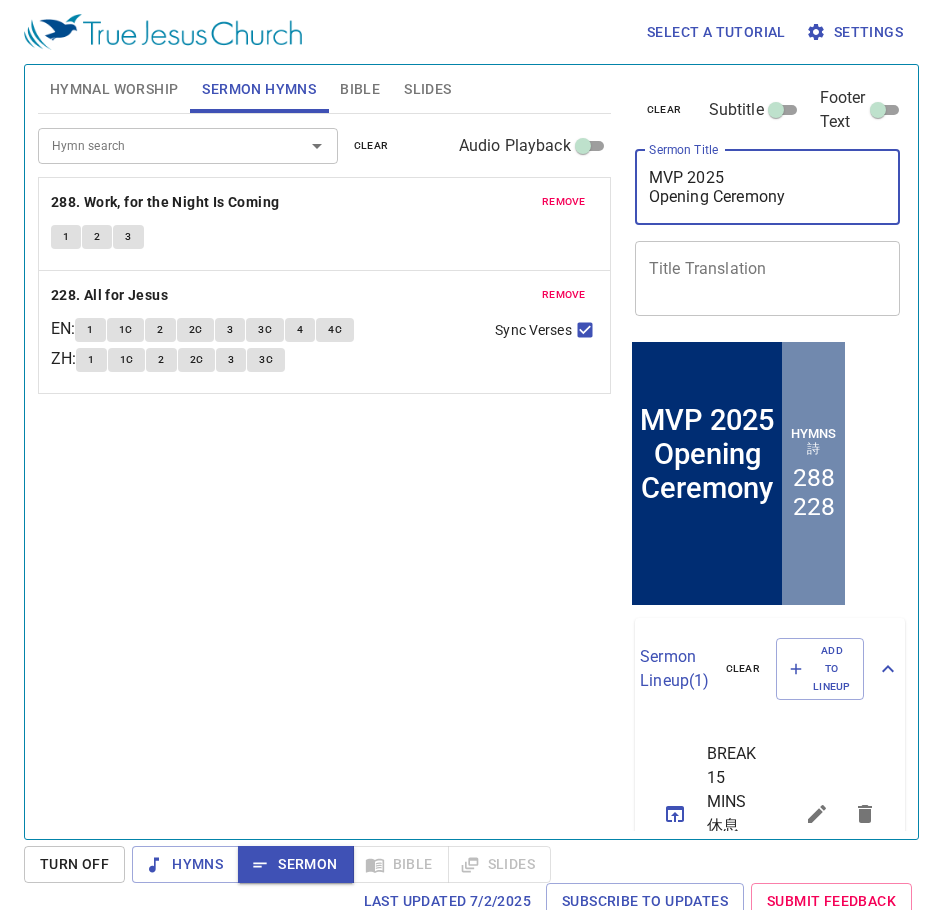 drag, startPoint x: 797, startPoint y: 199, endPoint x: 621, endPoint y: 162, distance: 179.84715 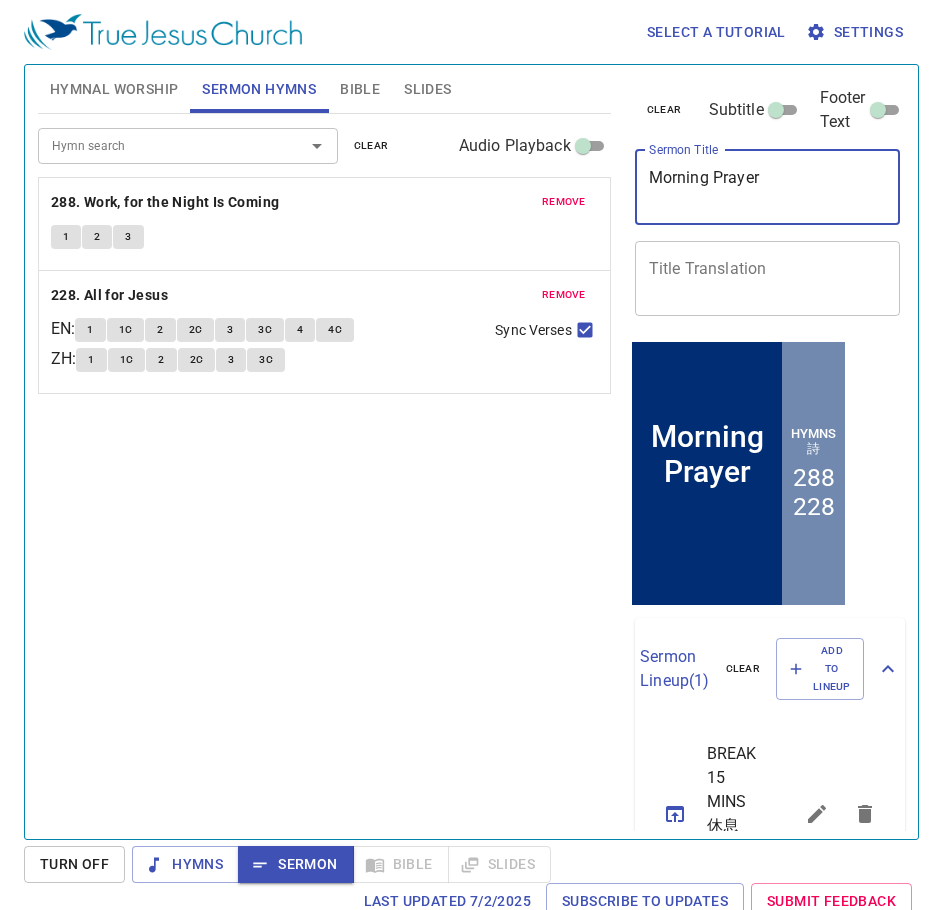type on "Morning Prayer" 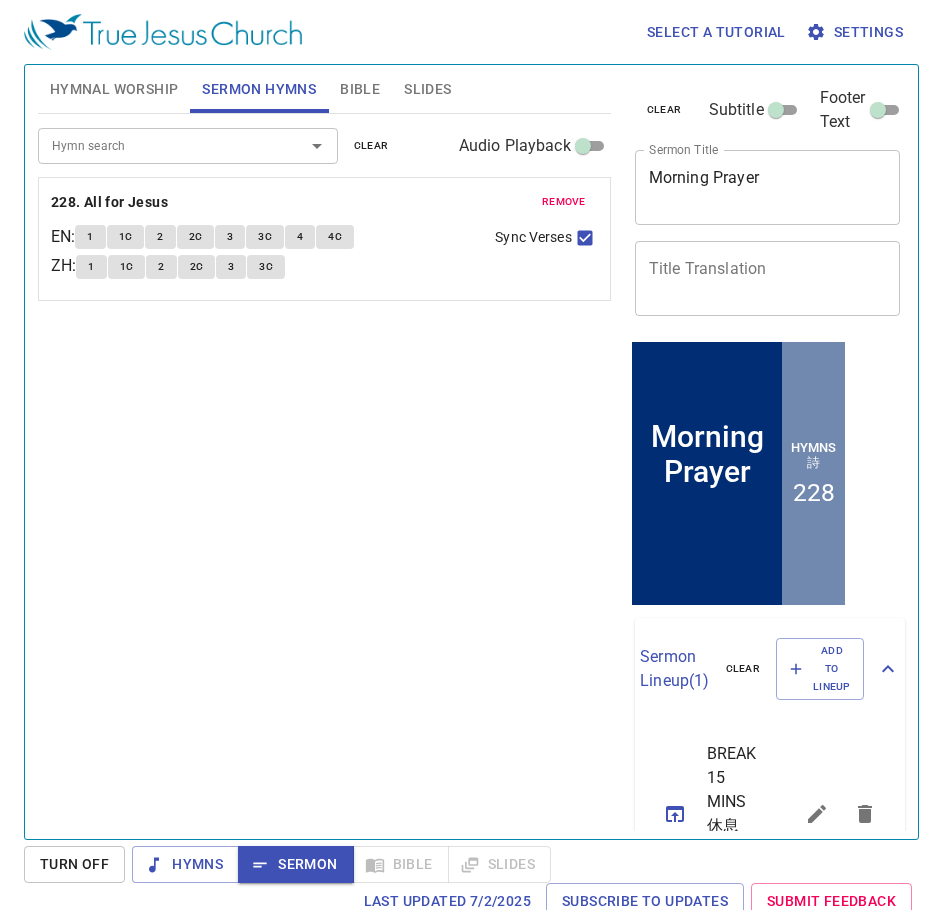 click on "remove" at bounding box center (564, 202) 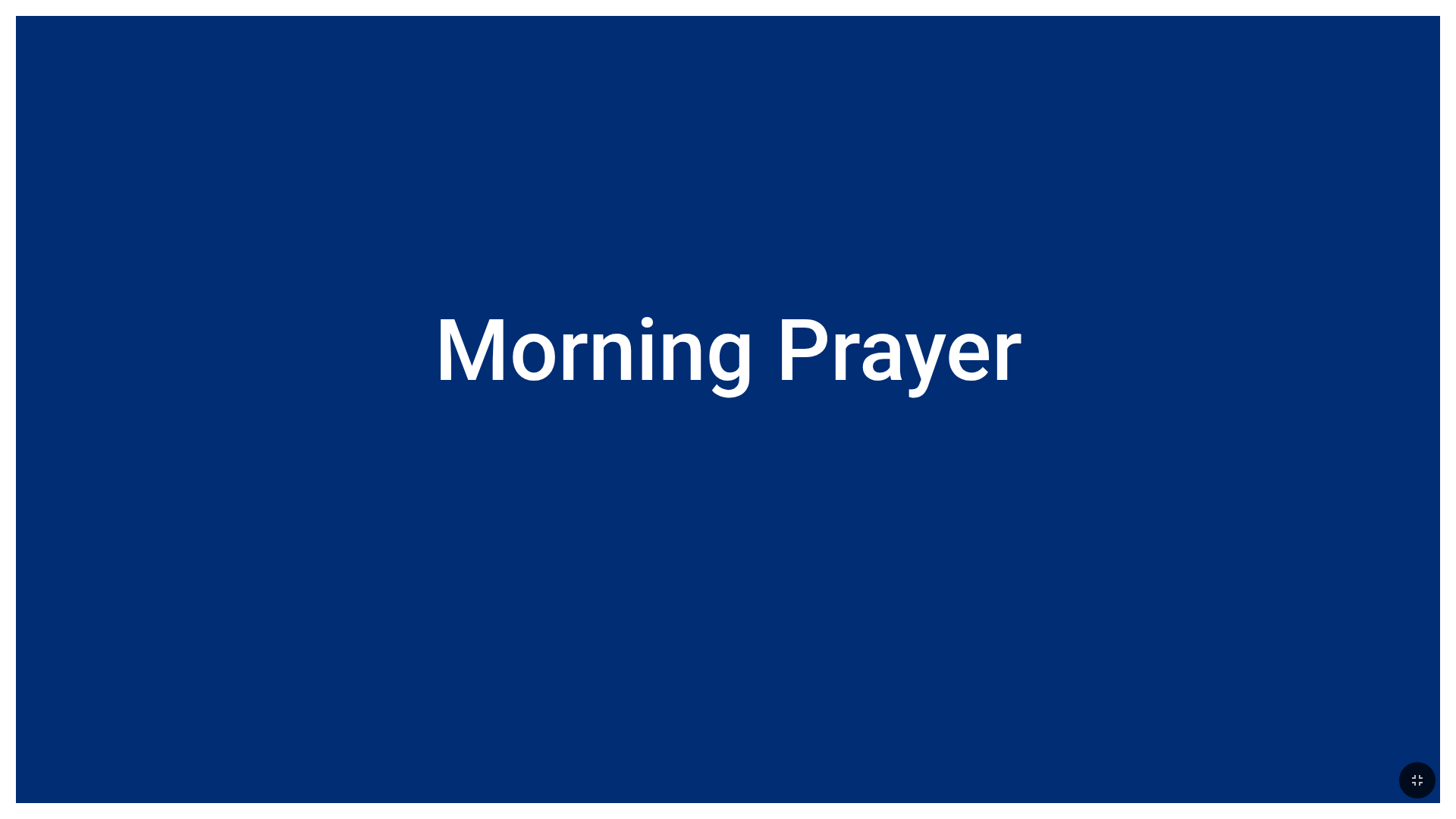 scroll, scrollTop: 0, scrollLeft: 0, axis: both 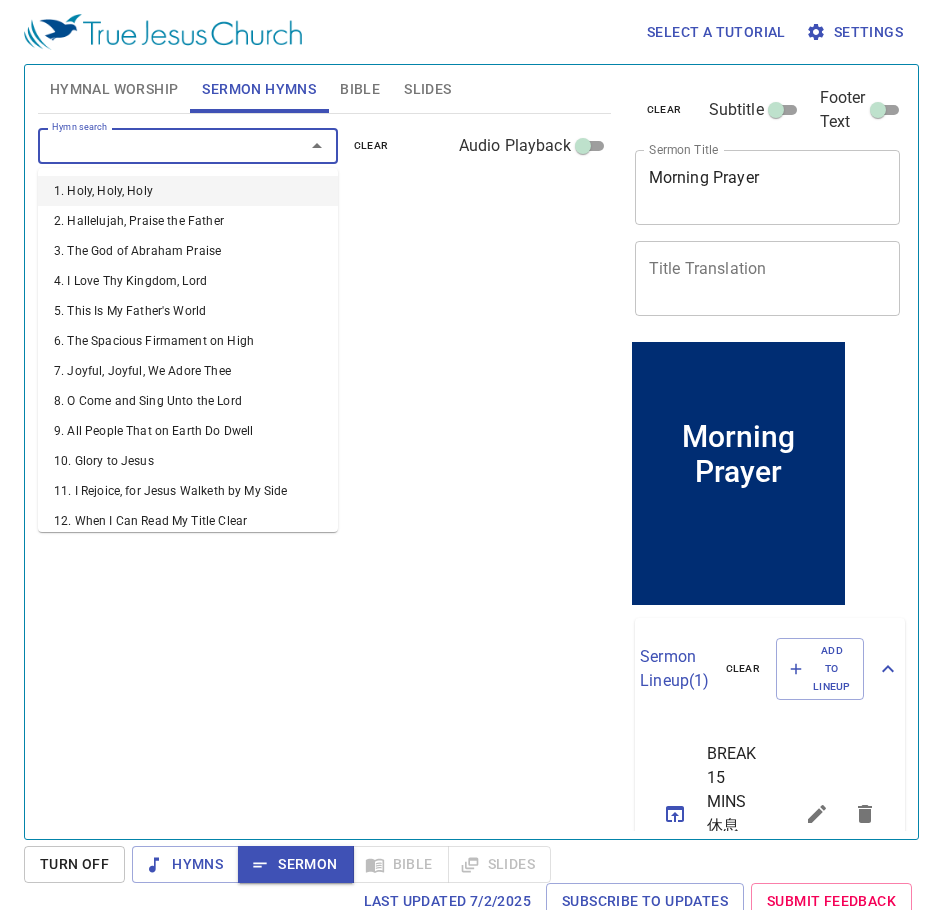 click on "Hymn search" at bounding box center [158, 145] 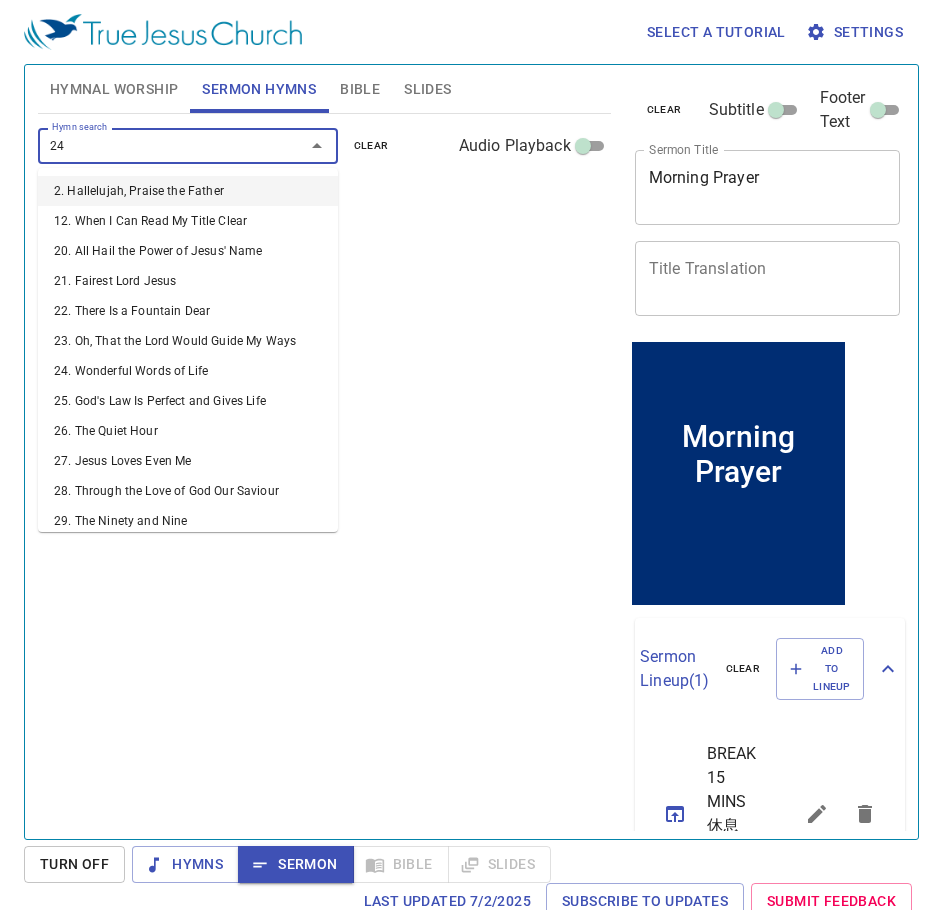 type on "244" 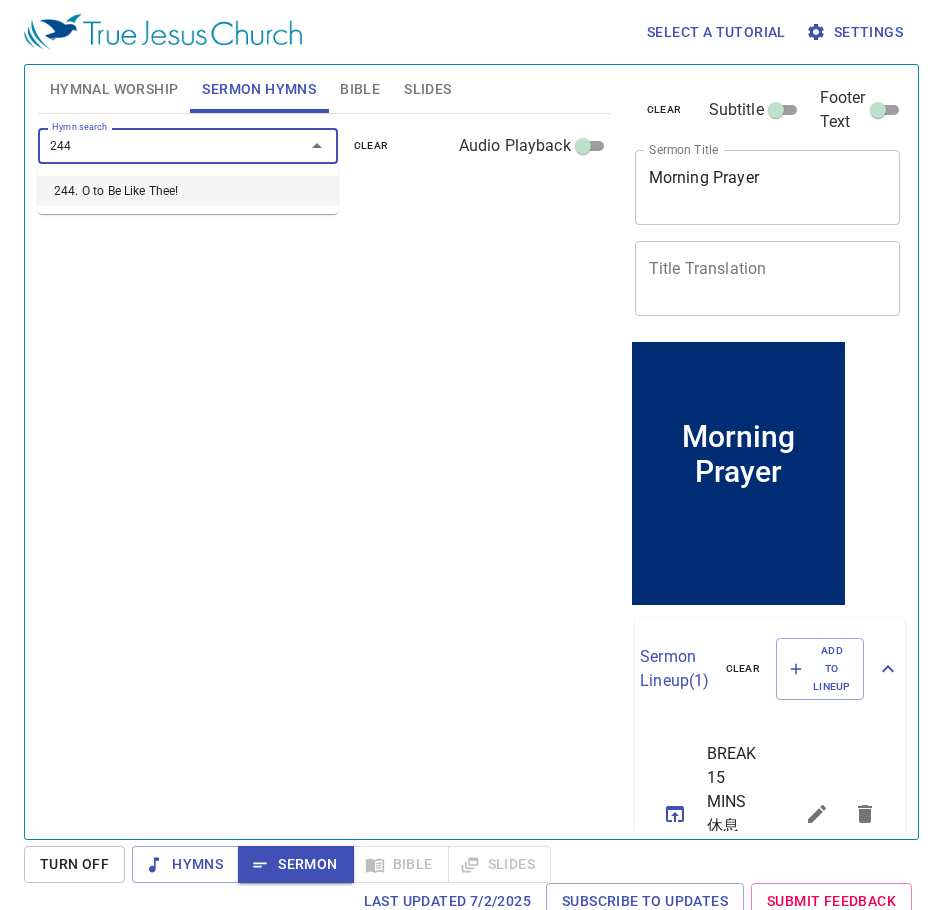 type 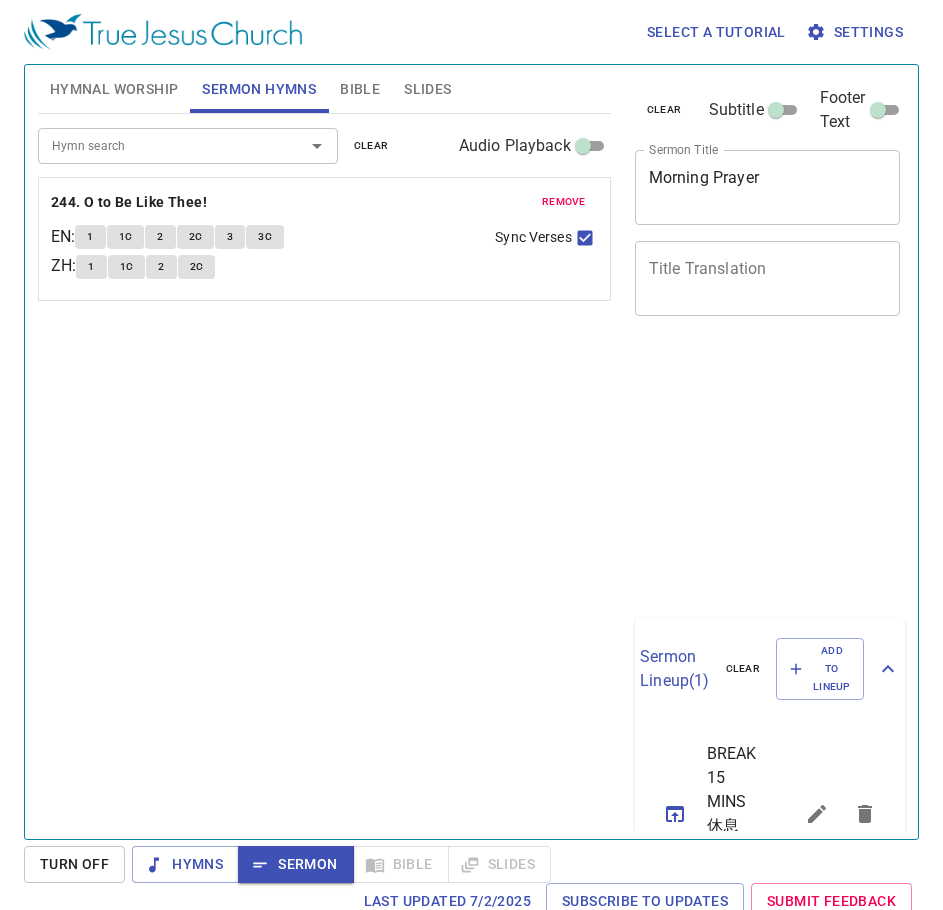 scroll, scrollTop: 0, scrollLeft: 0, axis: both 